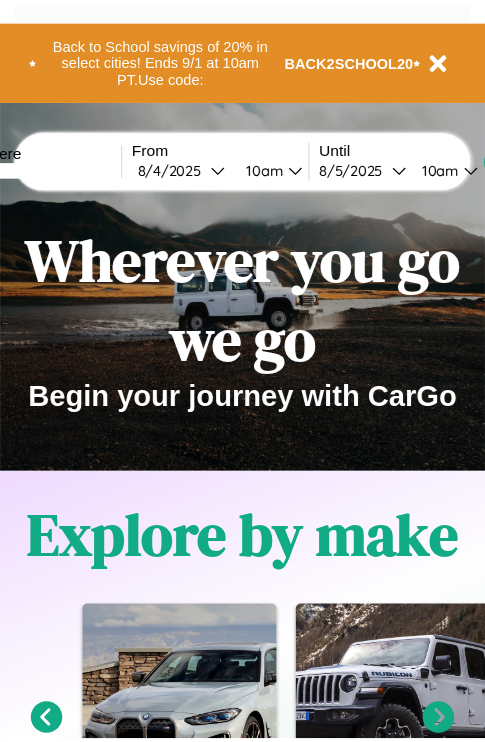 scroll, scrollTop: 0, scrollLeft: 0, axis: both 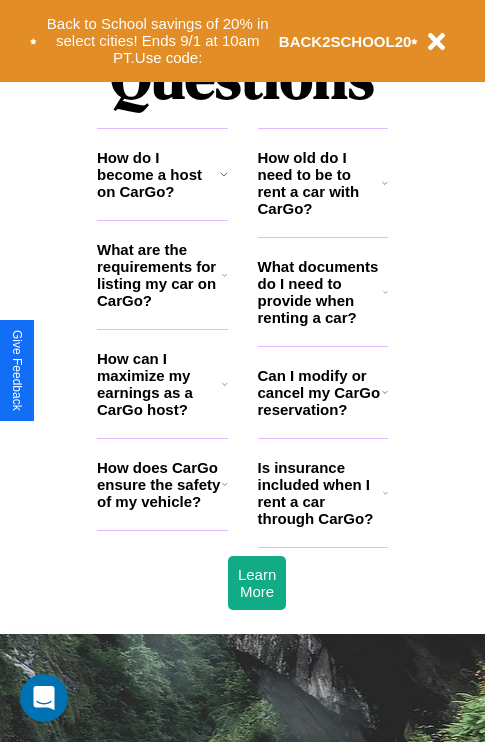 click on "How do I become a host on CarGo?" at bounding box center [158, 174] 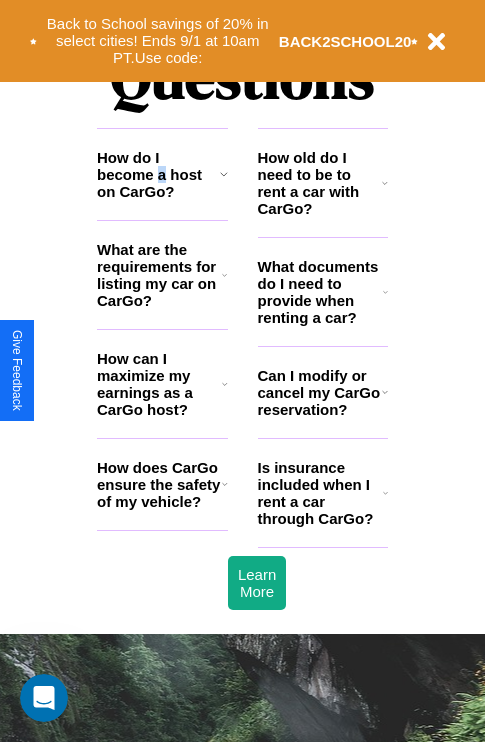 click on "How do I become a host on CarGo?" at bounding box center [158, 174] 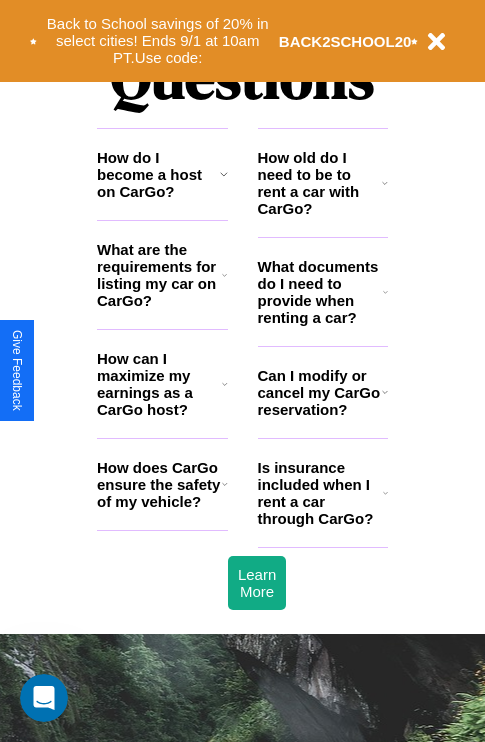 click on "How can I maximize my earnings as a CarGo host?" at bounding box center (159, 384) 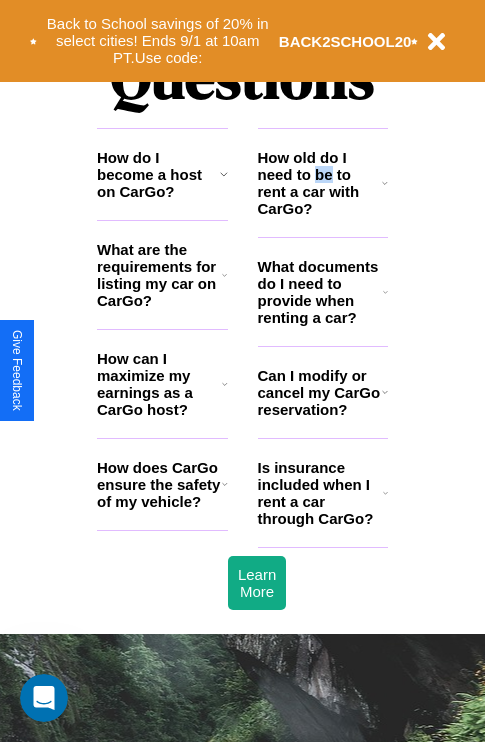 scroll, scrollTop: 308, scrollLeft: 0, axis: vertical 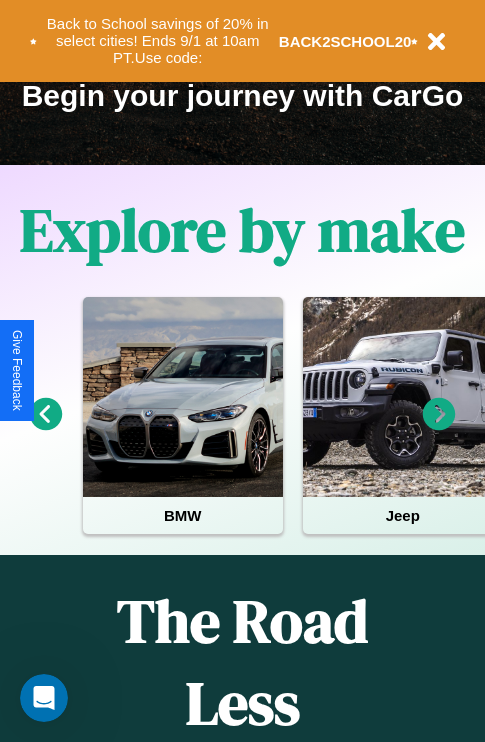 click 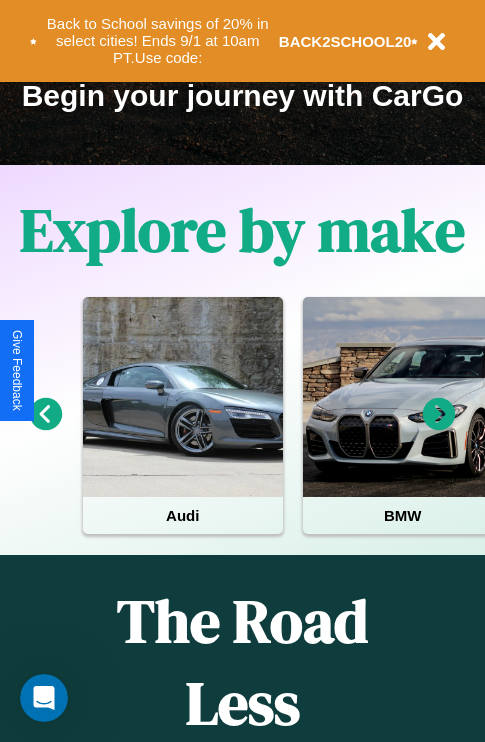 click 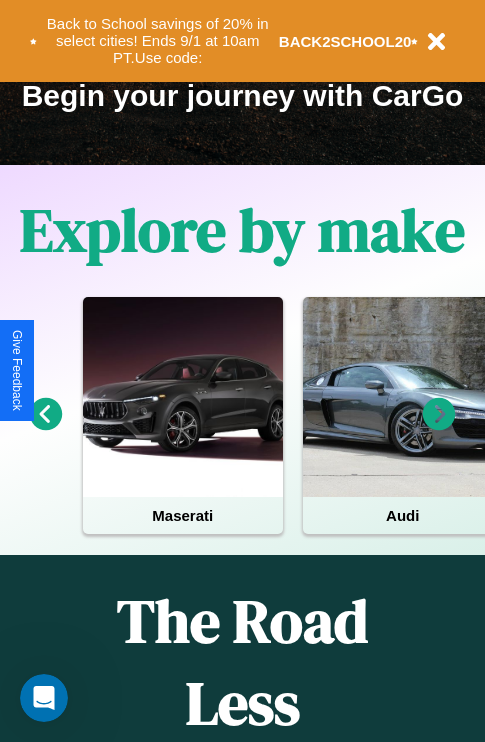 click 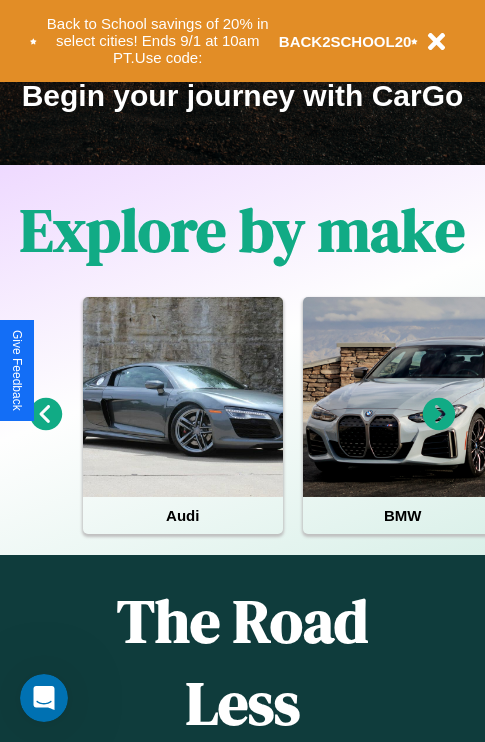 click 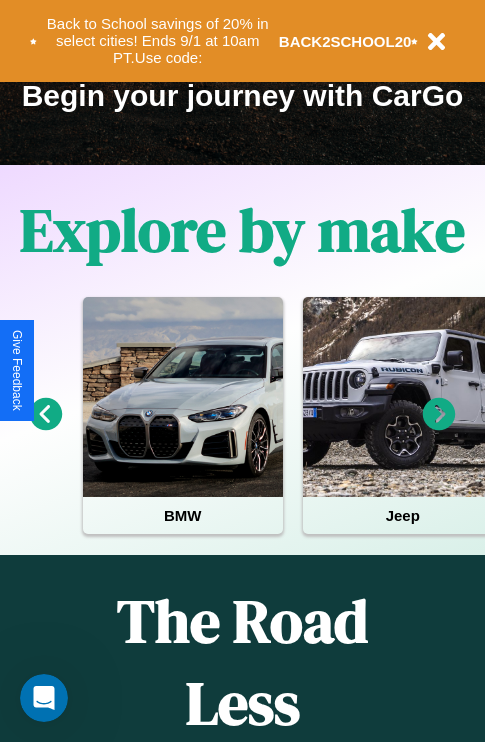 scroll, scrollTop: 113, scrollLeft: 458, axis: both 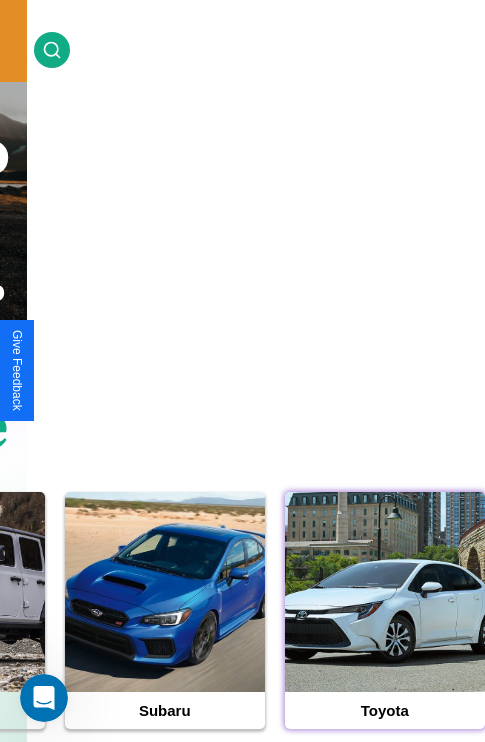 click at bounding box center (385, 592) 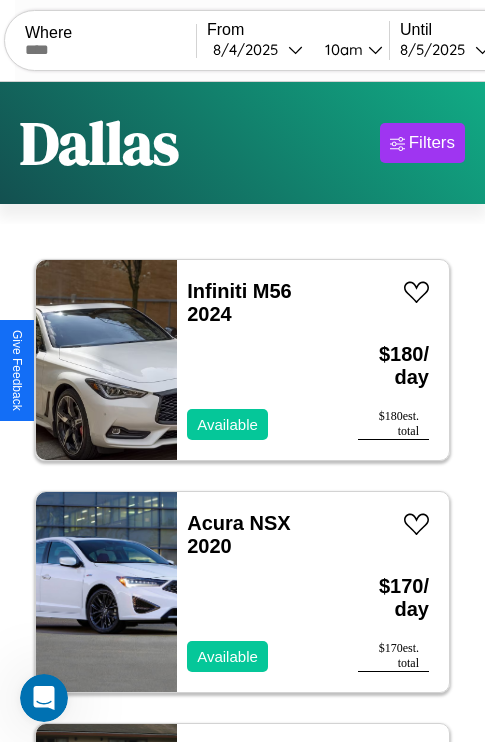 scroll, scrollTop: 95, scrollLeft: 0, axis: vertical 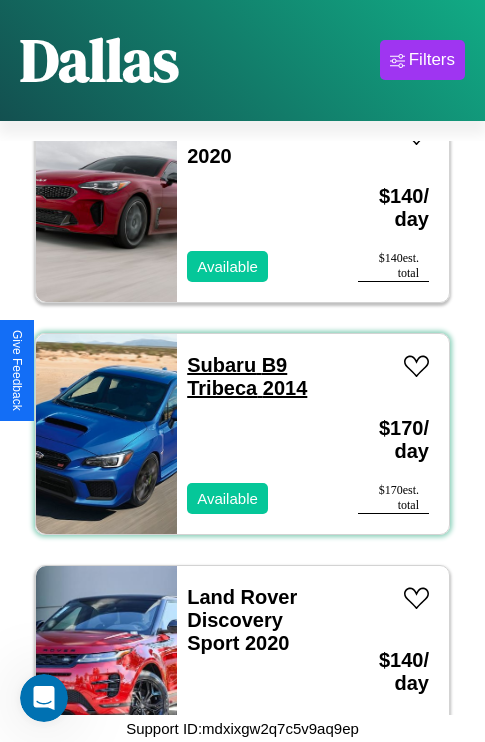 click on "Subaru   B9 Tribeca   2014" at bounding box center [247, 376] 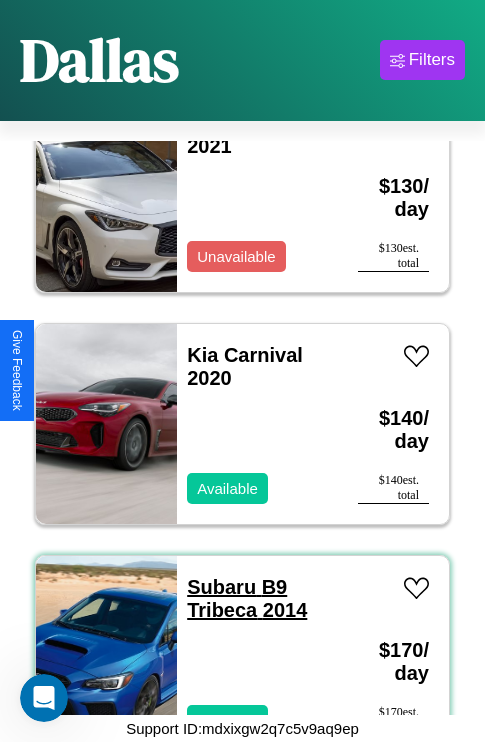 scroll, scrollTop: 4715, scrollLeft: 0, axis: vertical 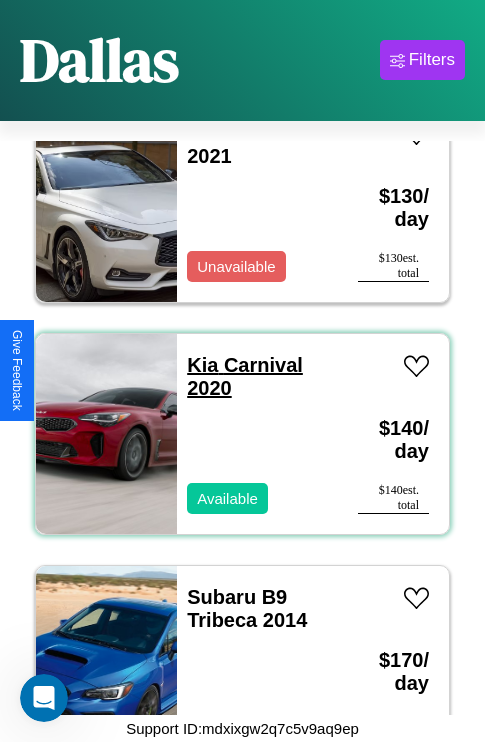 click on "Kia   Carnival   2020" at bounding box center [245, 376] 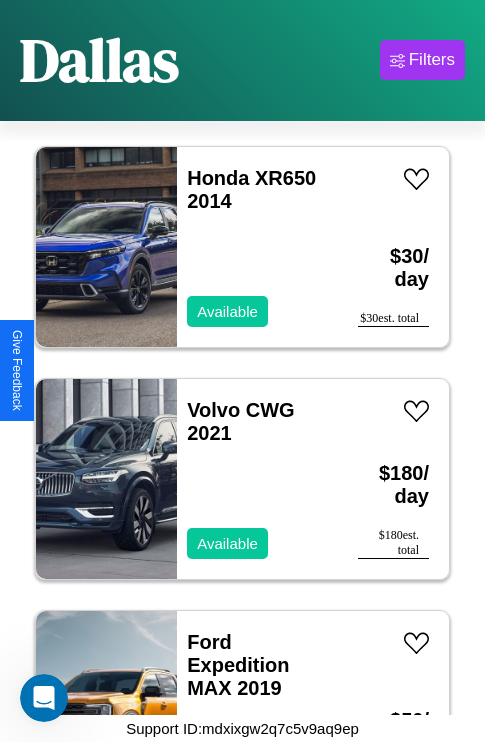 scroll, scrollTop: 8966, scrollLeft: 0, axis: vertical 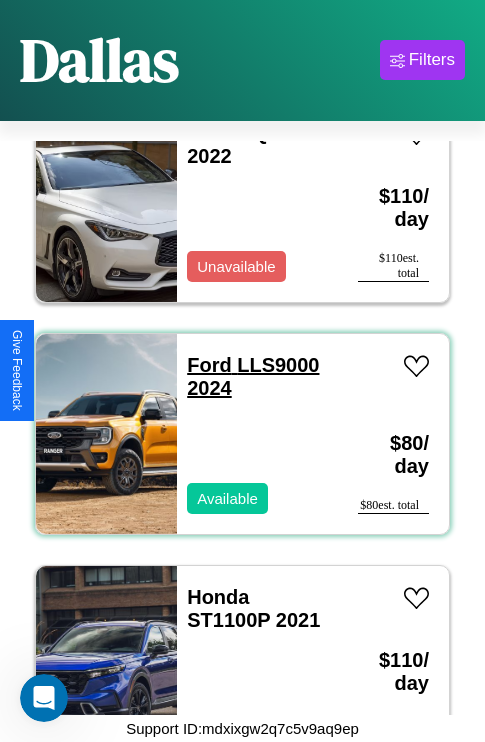 click on "Ford   LLS9000   2024" at bounding box center [253, 376] 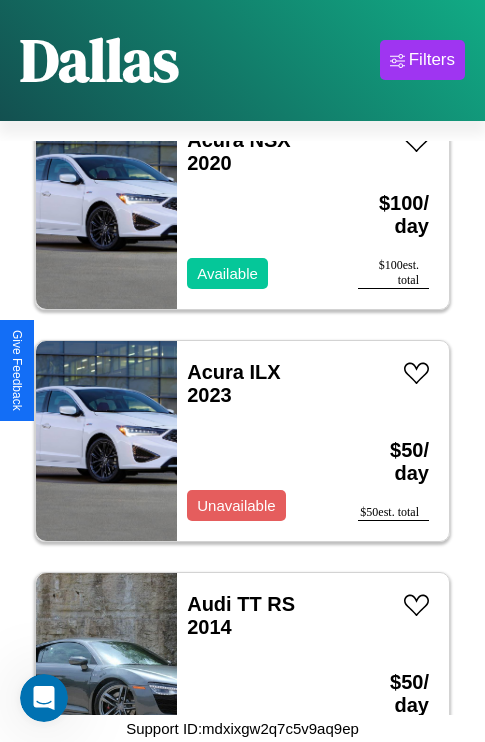 scroll, scrollTop: 7963, scrollLeft: 0, axis: vertical 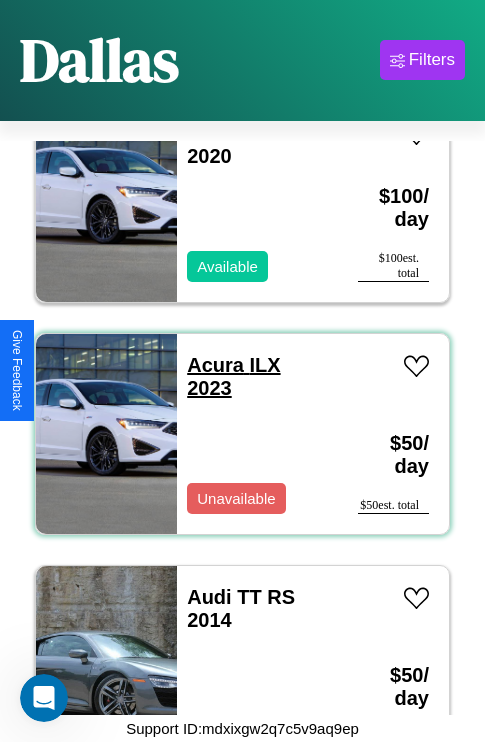 click on "Acura   ILX   2023" at bounding box center (233, 376) 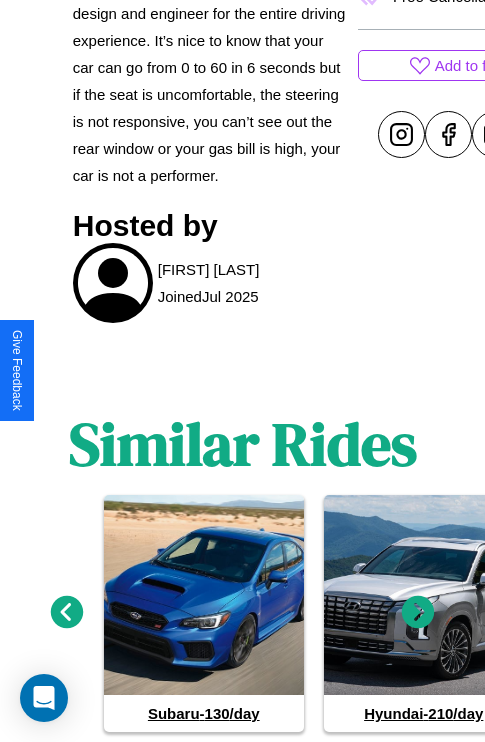 scroll, scrollTop: 1012, scrollLeft: 0, axis: vertical 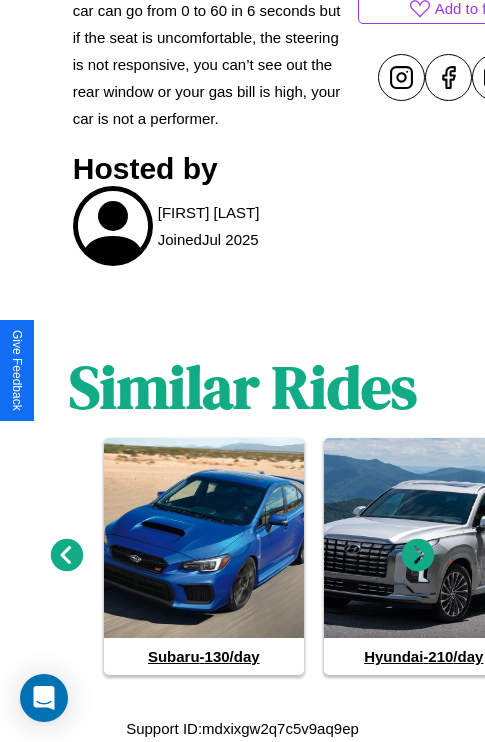 click 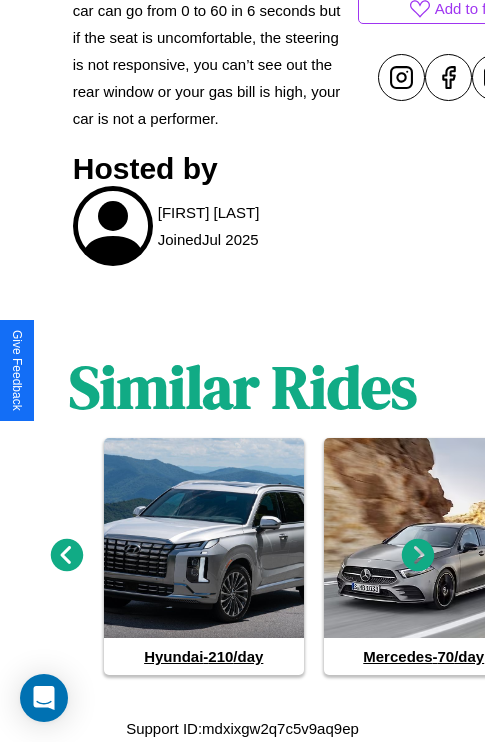 click 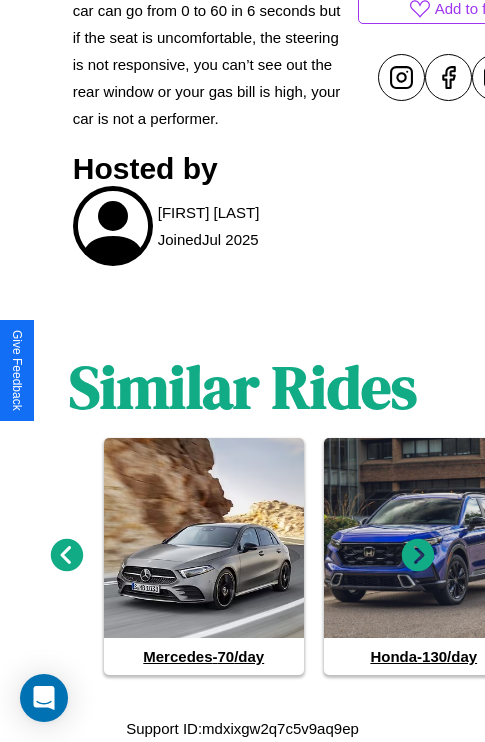 scroll, scrollTop: 481, scrollLeft: 84, axis: both 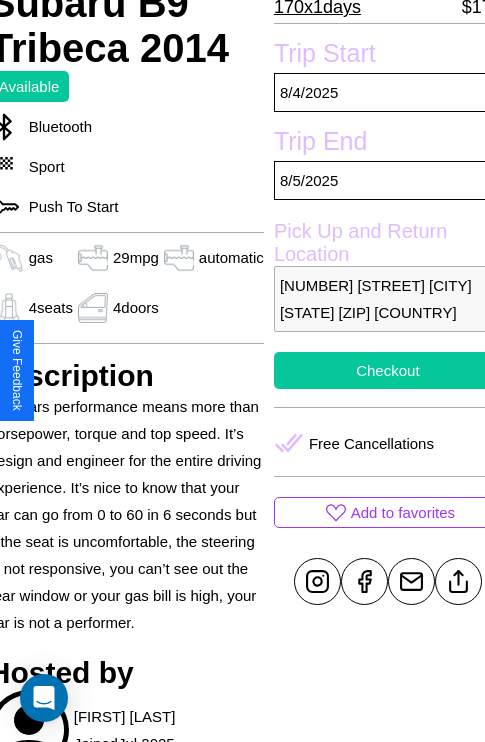 click on "Checkout" at bounding box center (388, 370) 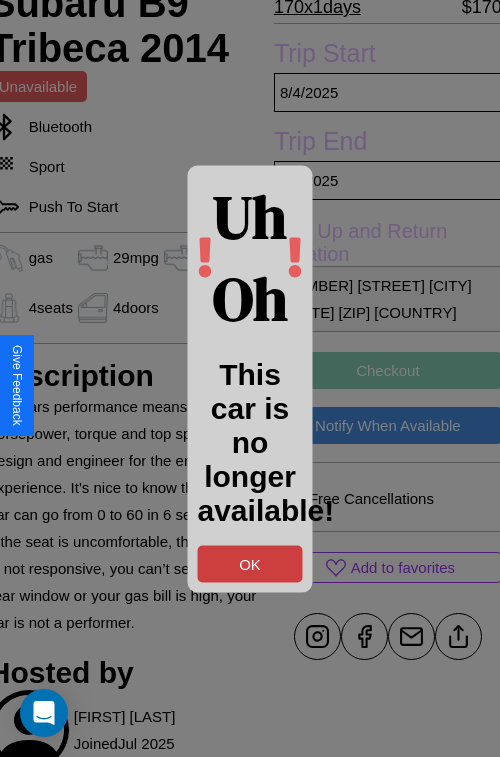 click on "OK" at bounding box center (250, 563) 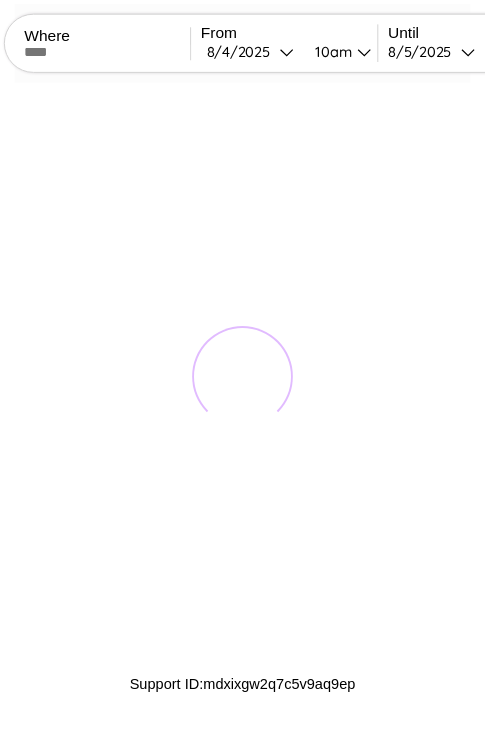 scroll, scrollTop: 0, scrollLeft: 0, axis: both 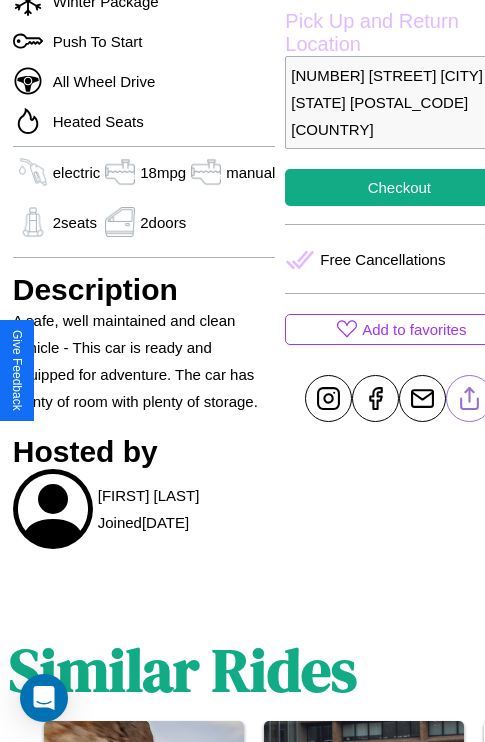click 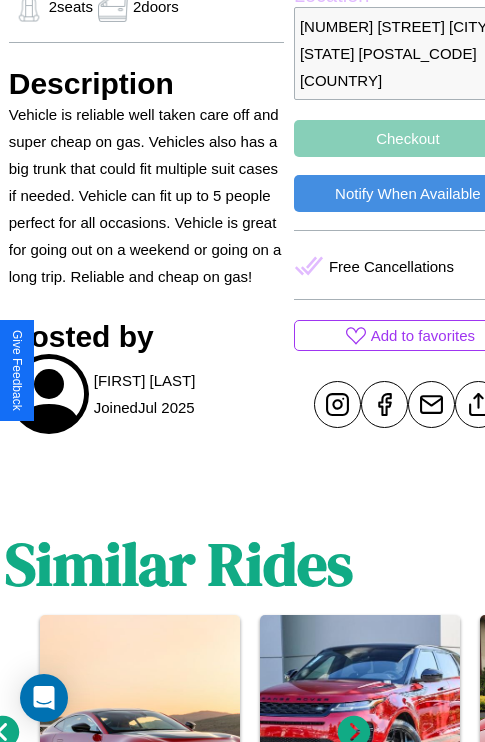 scroll, scrollTop: 725, scrollLeft: 64, axis: both 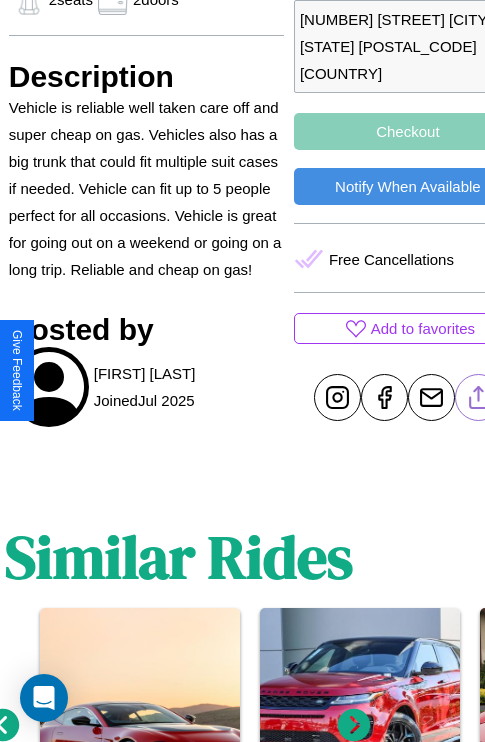 click 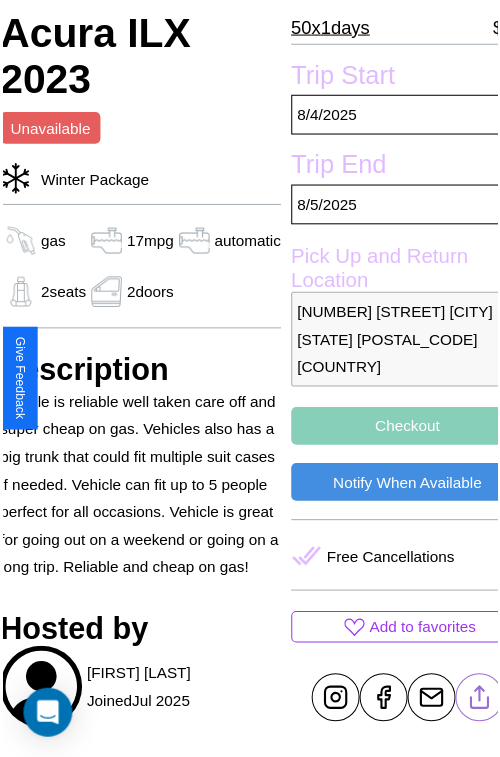 scroll, scrollTop: 181, scrollLeft: 84, axis: both 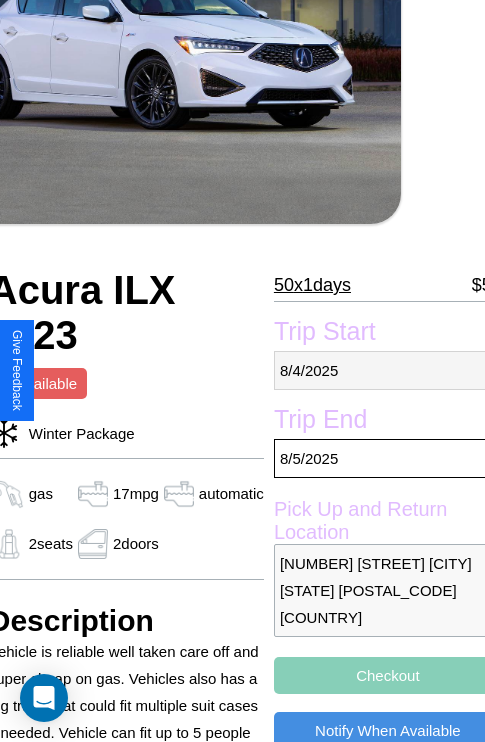 click on "8 / 4 / 2025" at bounding box center (388, 370) 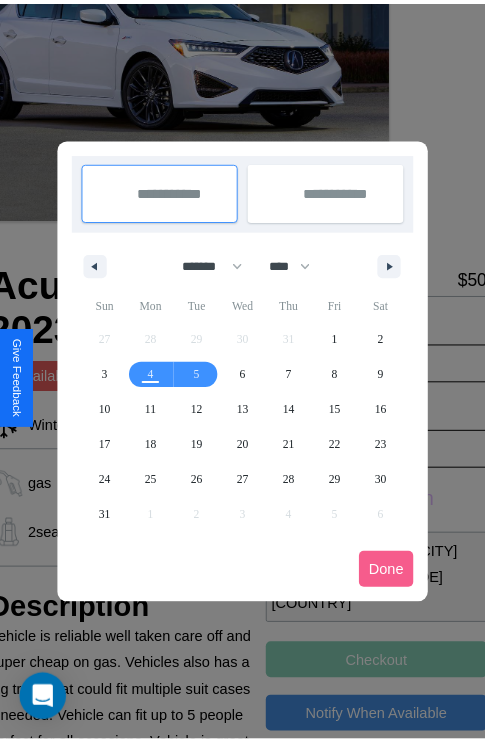 scroll, scrollTop: 0, scrollLeft: 84, axis: horizontal 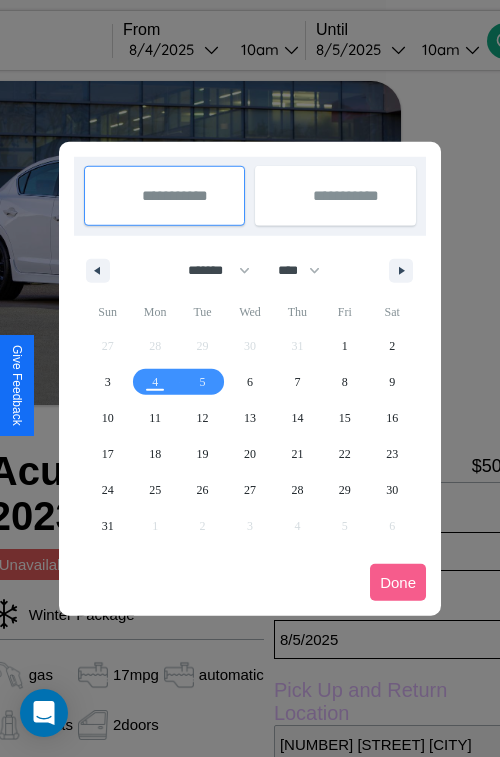 click at bounding box center (250, 378) 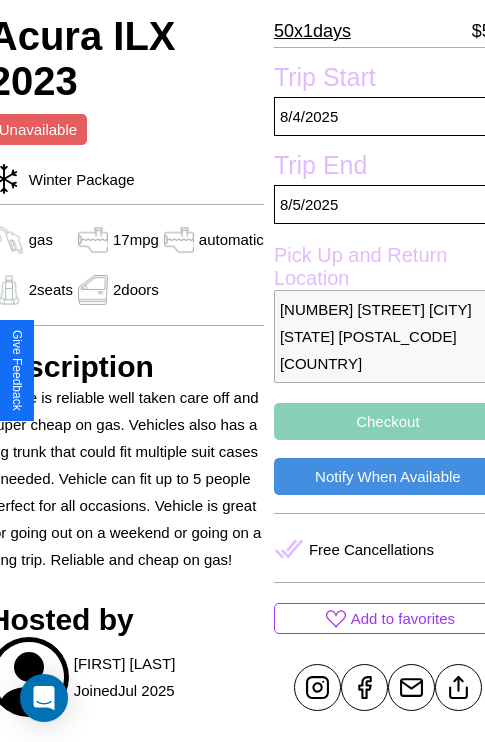 scroll, scrollTop: 459, scrollLeft: 84, axis: both 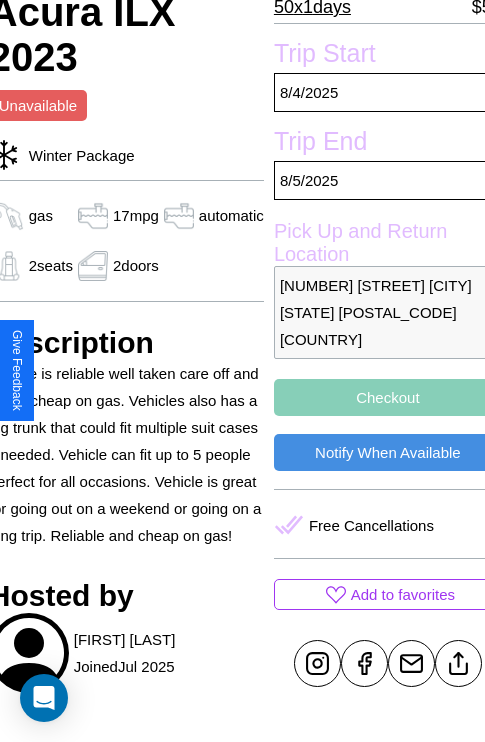 click on "Checkout" at bounding box center (388, 397) 